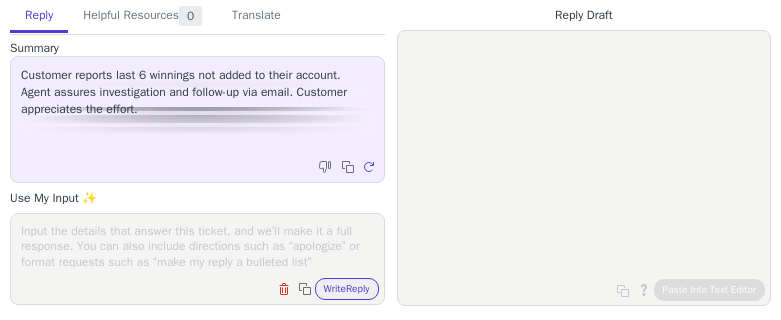 scroll, scrollTop: 0, scrollLeft: 0, axis: both 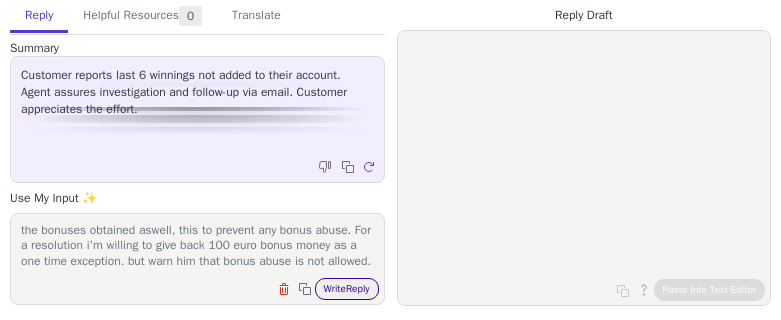 click on "Write  Reply" at bounding box center [347, 289] 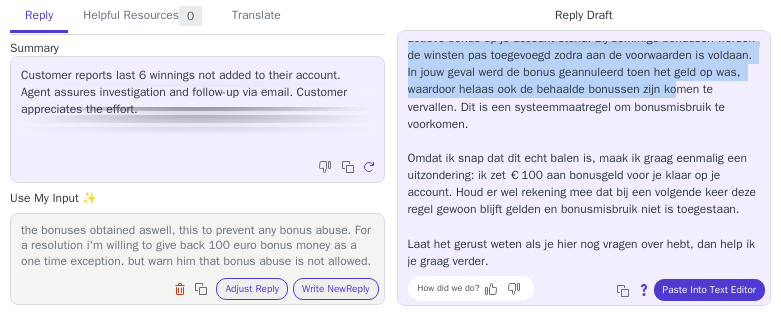 scroll, scrollTop: 148, scrollLeft: 0, axis: vertical 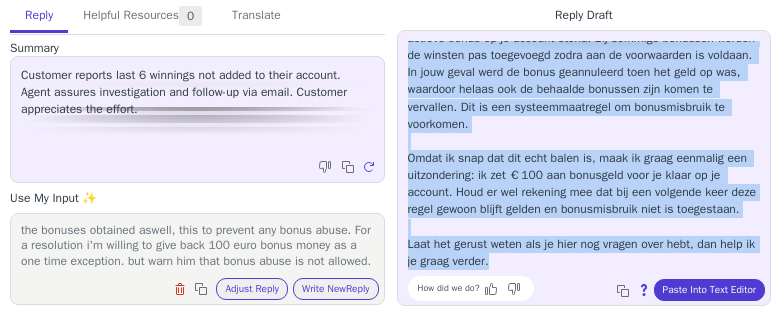 copy on "Hoi Niels, Dank voor al je informatie en het aanleveren van de screenshots, dat helpt ons echt om het goed uit te zoeken.  Ik heb het verder laten nakijken en het blijkt dat jouw winsten niet aan je balans zijn toegevoegd doordat er op dat moment een actieve bonus op je account stond. Bij sommige bonussen worden de winsten pas toegevoegd zodra aan de voorwaarden is voldaan. In jouw geval werd de bonus geannuleerd toen het geld op was, waardoor helaas ook de behaalde bonussen zijn komen te vervallen. Dit is een systeemmaatregel om bonusmisbruik te voorkomen. Omdat ik snap dat dit echt balen is, maak ik graag eenmalig een uitzondering: ik zet €100 aan bonusgeld voor je klaar op je account. Houd er wel rekening mee dat bij een volgende keer deze regel gewoon blijft gelden en bonusmisbruik niet is toegestaan. Laat het gerust weten als je hier nog vragen over hebt, dan help ik je graag verder." 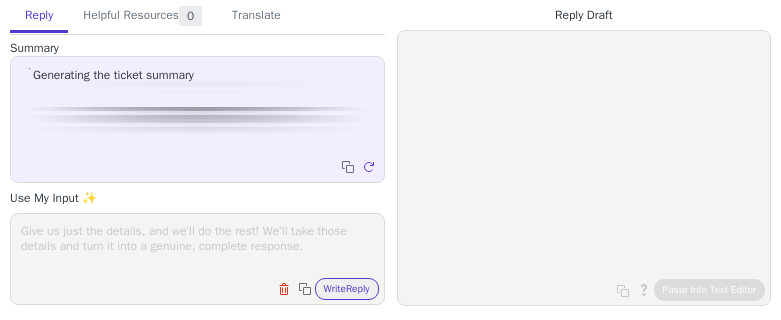 scroll, scrollTop: 0, scrollLeft: 0, axis: both 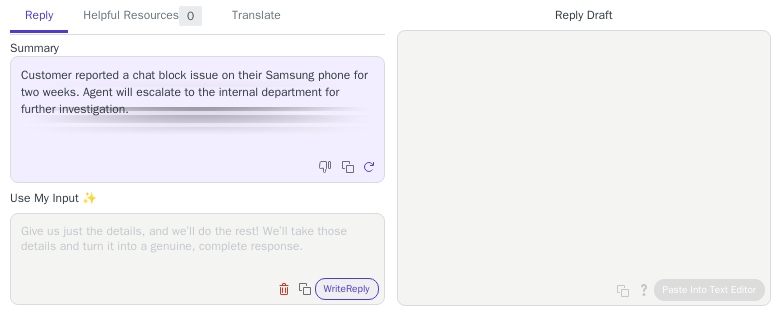 click at bounding box center (197, 246) 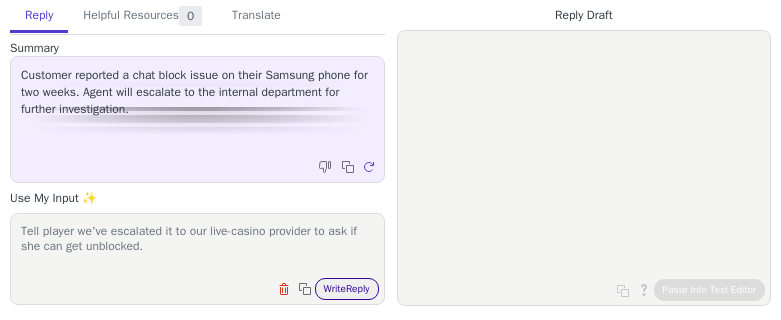 type on "Tell player we've escalated it to our live-casino provider to ask if she can get unblocked." 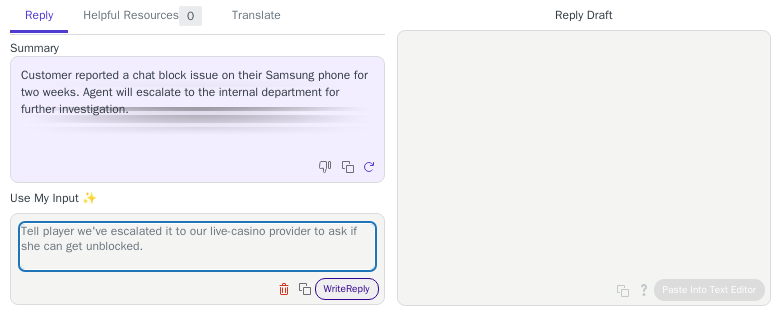 click on "Write  Reply" at bounding box center (347, 289) 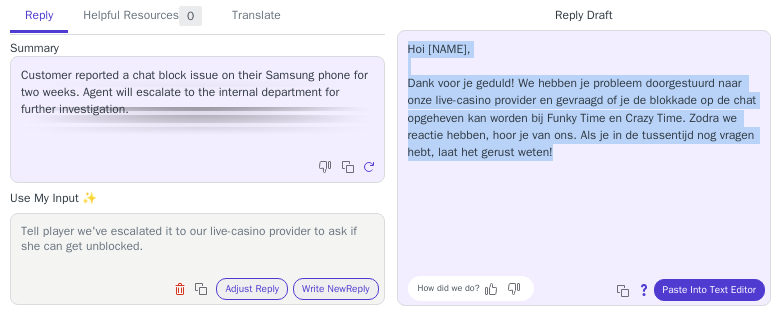 drag, startPoint x: 403, startPoint y: 51, endPoint x: 619, endPoint y: 156, distance: 240.16869 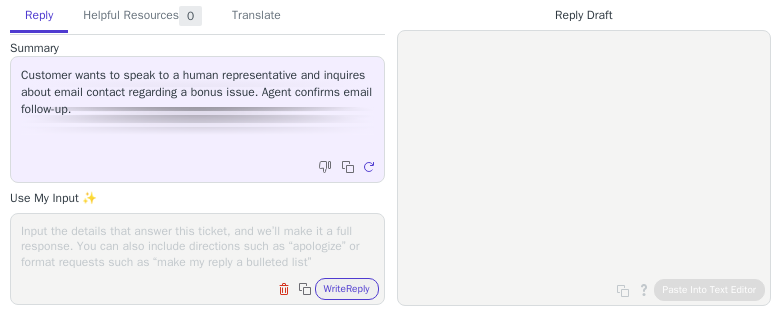 scroll, scrollTop: 0, scrollLeft: 0, axis: both 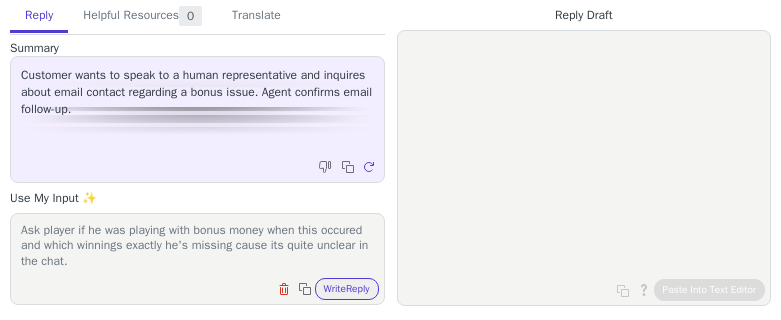 click on "Ask player if he was playing with bonus money when this occured and which winnings exactly he's missing cause its quite unclear in the chat." at bounding box center (197, 246) 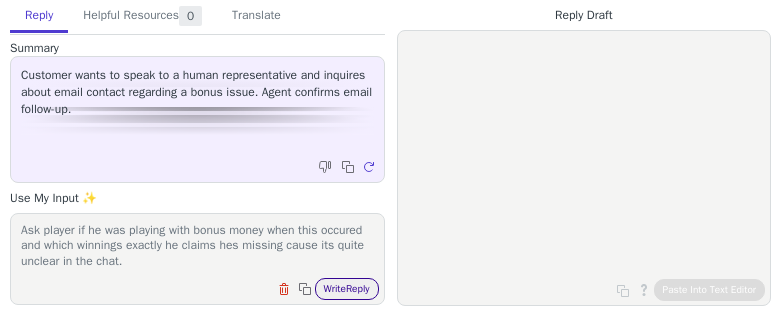 type on "Ask player if he was playing with bonus money when this occured and which winnings exactly he claims hes missing cause its quite unclear in the chat." 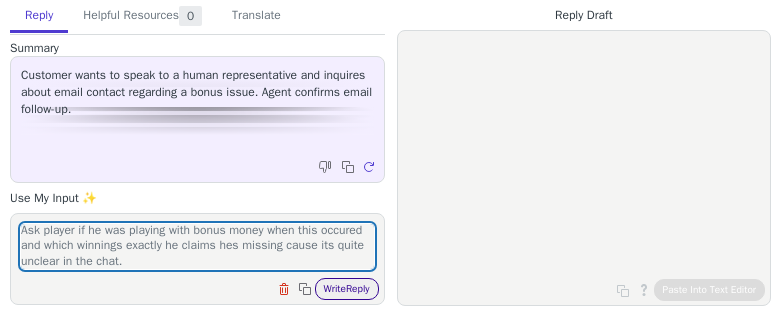 type 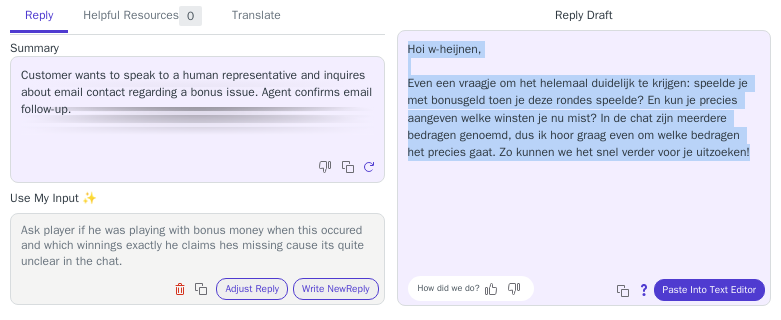 drag, startPoint x: 408, startPoint y: 47, endPoint x: 756, endPoint y: 154, distance: 364.07828 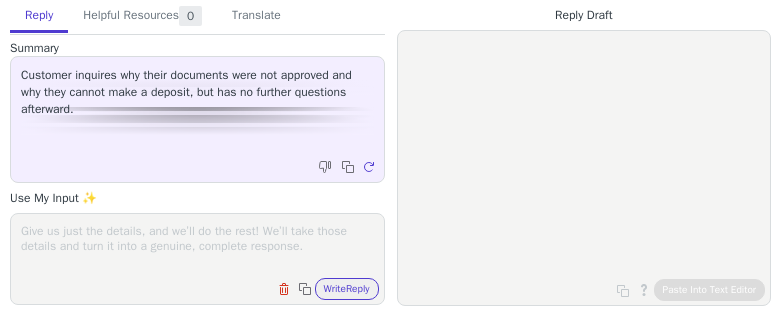 scroll, scrollTop: 0, scrollLeft: 0, axis: both 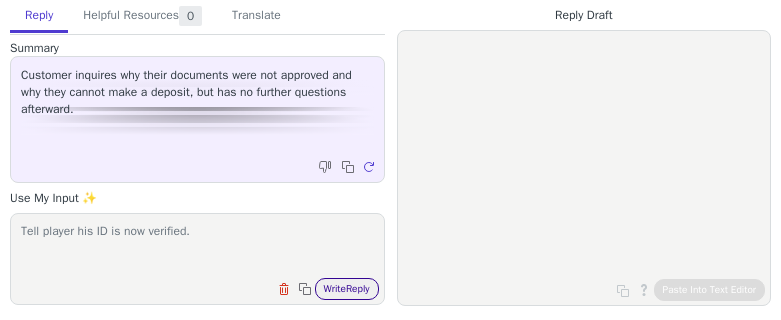 type on "Tell player his ID is now verified." 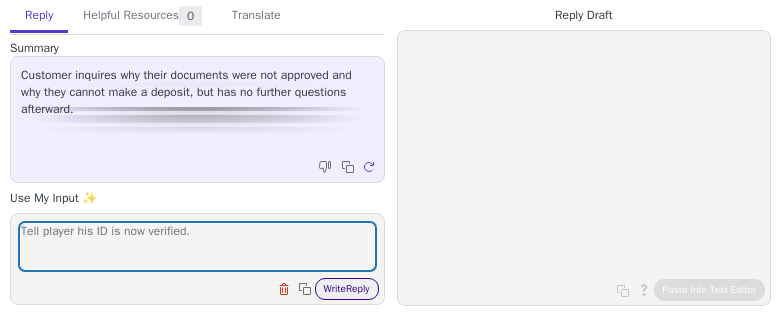 click on "Write  Reply" at bounding box center [347, 289] 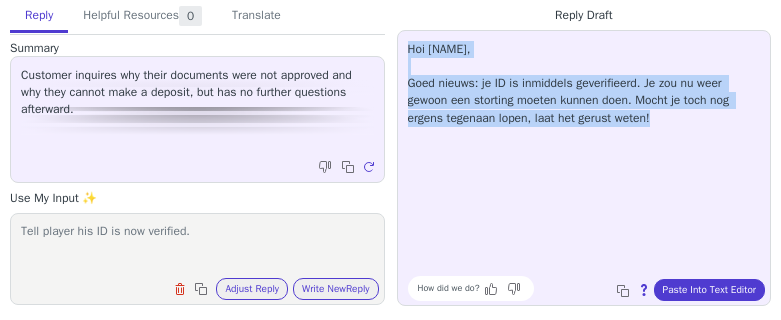 copy on "Hoi Waidy, Goed nieuws: je ID is inmiddels geverifieerd. Je zou nu weer gewoon een storting moeten kunnen doen. Mocht je toch nog ergens tegenaan lopen, laat het gerust weten!" 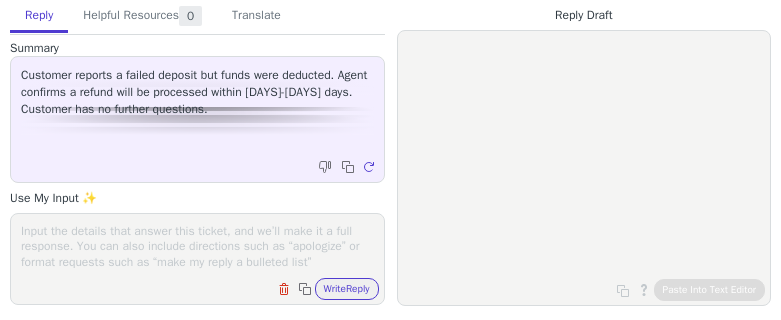 scroll, scrollTop: 0, scrollLeft: 0, axis: both 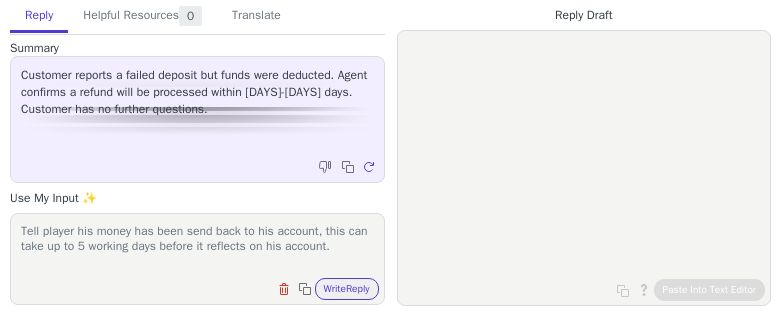 type on "Tell player his money has been send back to his account, this can take up to 5 working days before it reflects on his account." 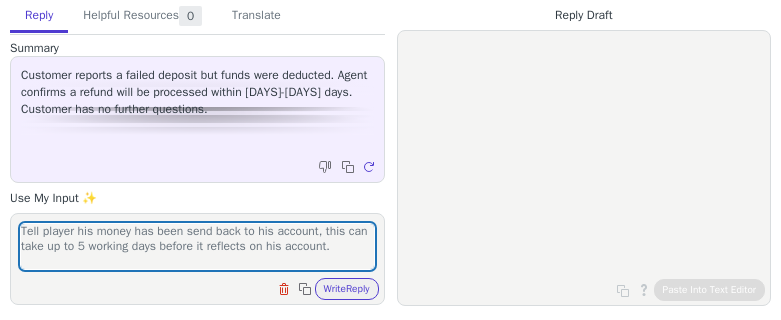 click on "Tell player his money has been send back to his account, this can take up to 5 working days before it reflects on his account. Clear field Copy to clipboard Write  Reply" at bounding box center (197, 259) 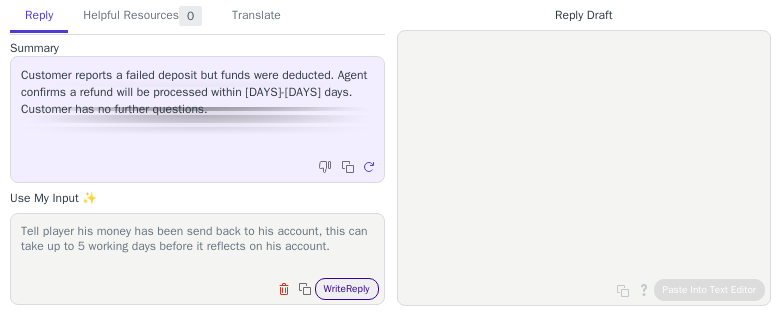 type 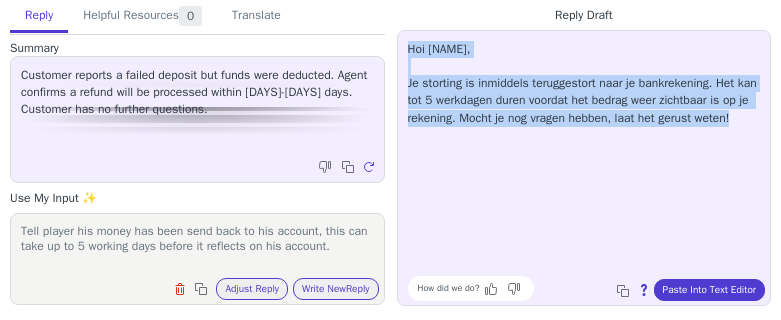 drag, startPoint x: 403, startPoint y: 47, endPoint x: 740, endPoint y: 128, distance: 346.59775 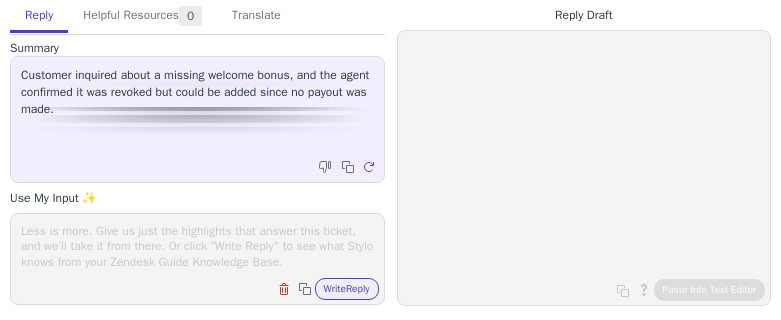 scroll, scrollTop: 0, scrollLeft: 0, axis: both 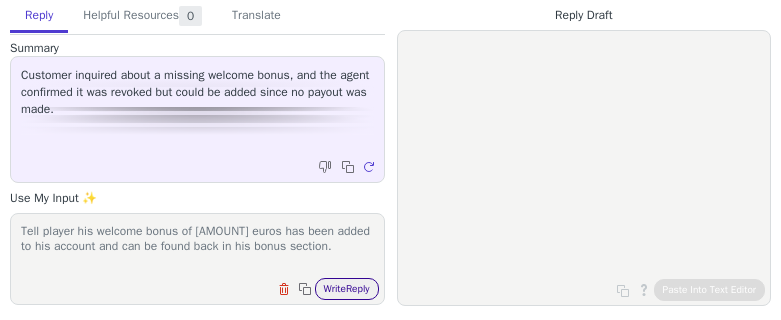 type on "Tell player his welcome bonus of [AMOUNT] euros has been added to his account and can be found back in his bonus section." 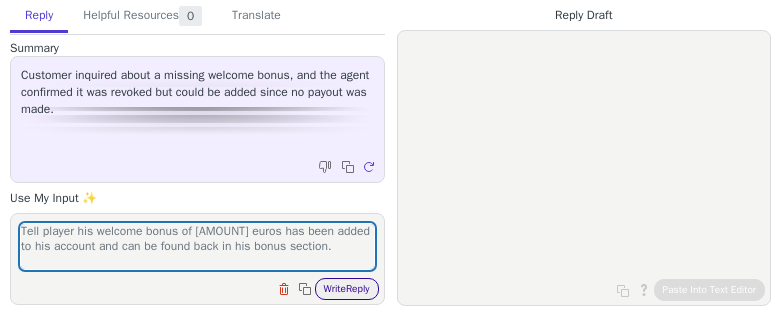 click on "Write  Reply" at bounding box center [347, 289] 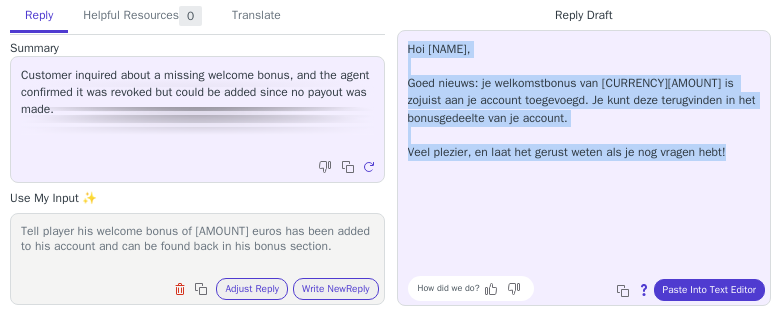 drag, startPoint x: 401, startPoint y: 44, endPoint x: 744, endPoint y: 161, distance: 362.40585 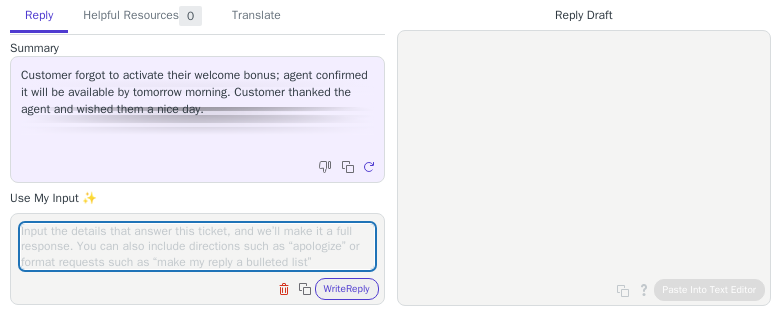 scroll, scrollTop: 0, scrollLeft: 0, axis: both 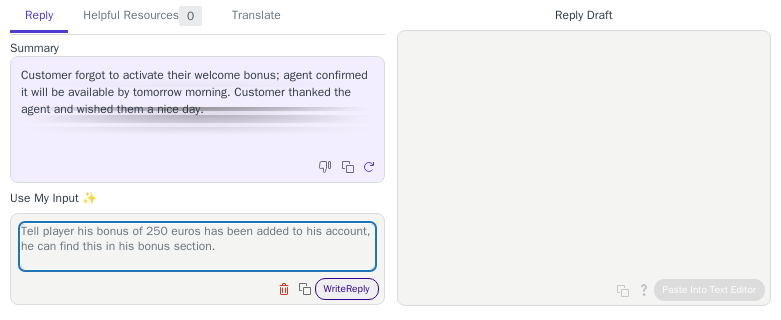 type on "Tell player his bonus of 250 euros has been added to his account, he can find this in his bonus section." 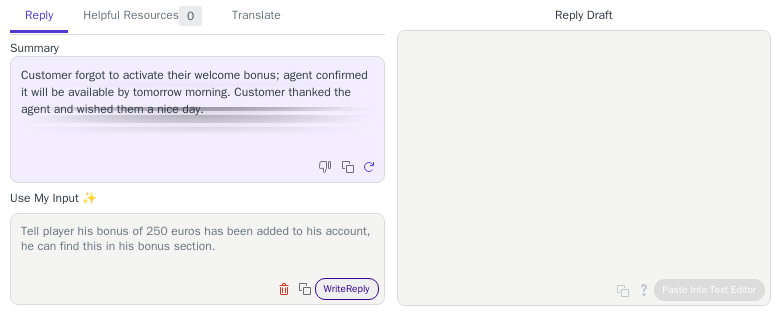 click on "Write  Reply" at bounding box center (347, 289) 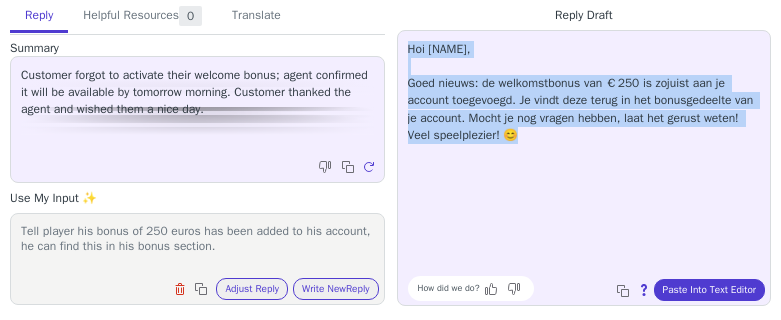 drag, startPoint x: 406, startPoint y: 50, endPoint x: 636, endPoint y: 158, distance: 254.09447 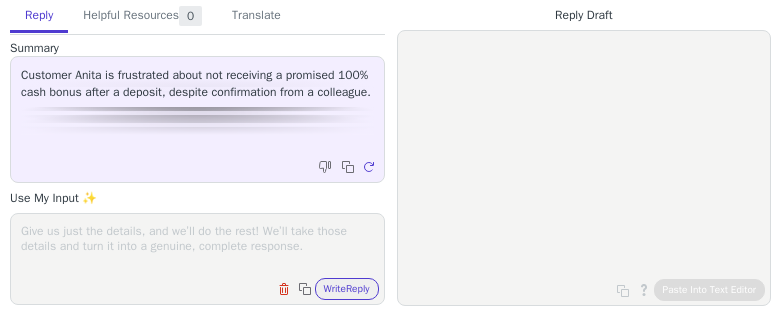 scroll, scrollTop: 0, scrollLeft: 0, axis: both 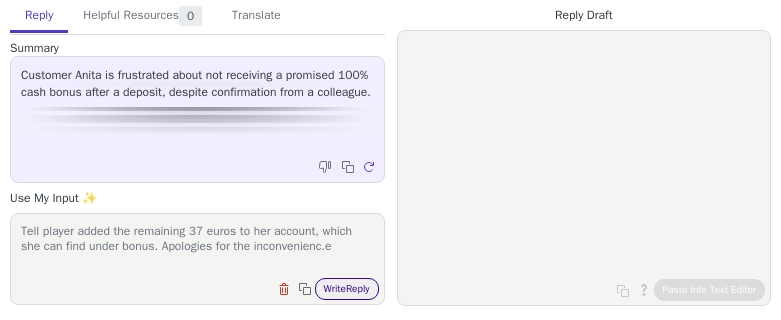 type on "Tell player added the remaining 37 euros to her account, which she can find under bonus. Apologies for the inconvenienc.e" 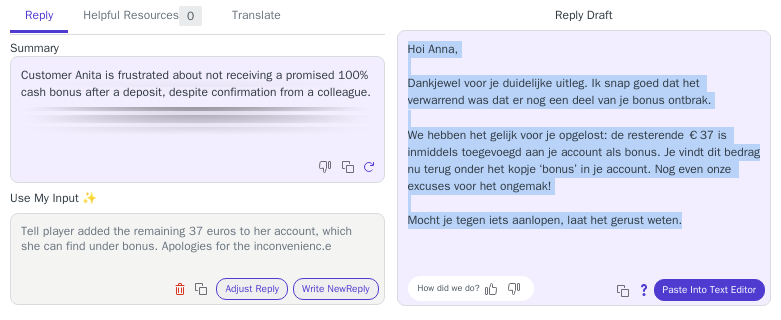 drag, startPoint x: 403, startPoint y: 47, endPoint x: 720, endPoint y: 230, distance: 366.03006 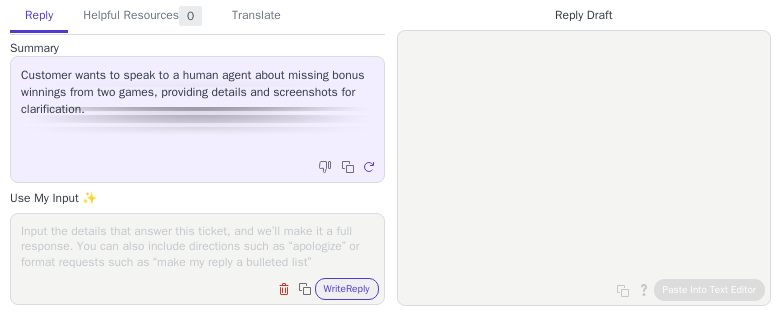 scroll, scrollTop: 0, scrollLeft: 0, axis: both 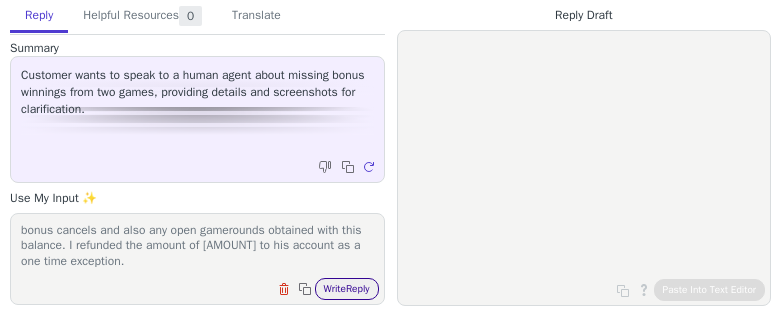 type on "Tell player to be careful with depleting the bonus balance if he has active bonus rounds, when depleting the full bonus amount the bonus cancels and also any open gamerounds obtained with this balance. I refunded the amount of [AMOUNT] to his account as a one time exception." 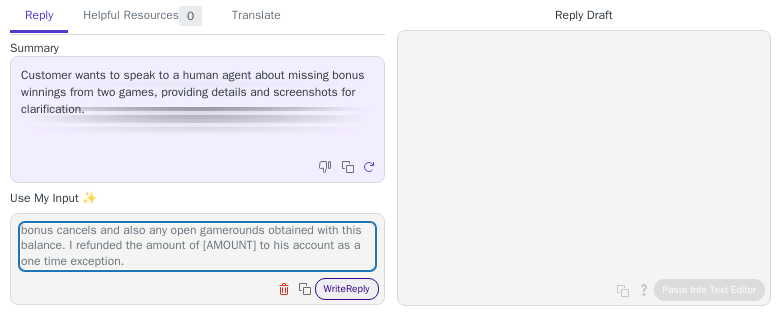 click on "Write  Reply" at bounding box center (347, 289) 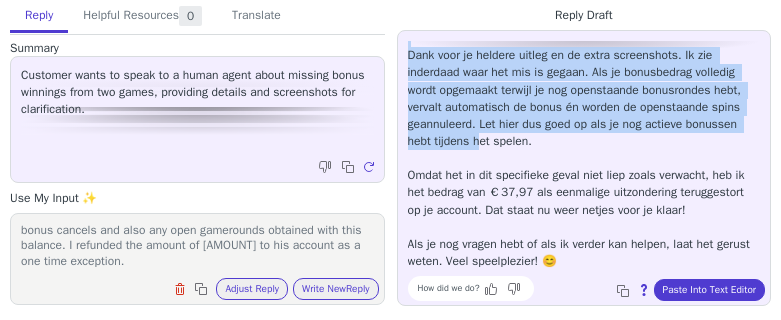scroll, scrollTop: 45, scrollLeft: 0, axis: vertical 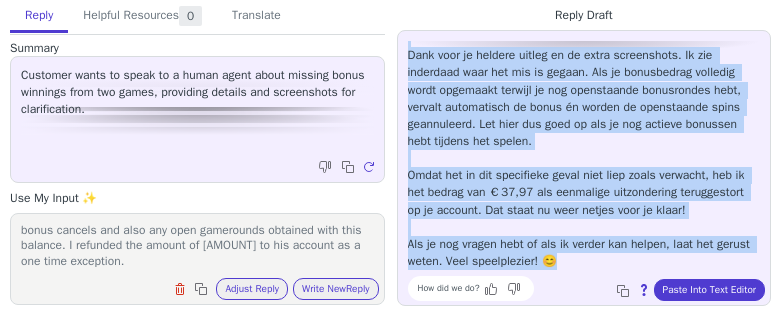 copy on "Hoi [NAME], Dank voor je heldere uitleg en de extra screenshots. Ik zie inderdaad waar het mis is gegaan. Als je bonusbedrag volledig wordt opgemaakt terwijl je nog openstaande bonusrondes hebt, vervalt automatisch de bonus én worden de openstaande spins geannuleerd. Let hier dus goed op als je nog actieve bonussen hebt tijdens het spelen. Omdat het in dit specifieke geval niet liep zoals verwacht, heb ik het bedrag van [CURRENCY][AMOUNT] als eenmalige uitzondering teruggestort op je account. Dat staat nu weer netjes voor je klaar! Als je nog vragen hebt of als ik verder kan helpen, laat het gerust weten. Veel speelplezier! 😊" 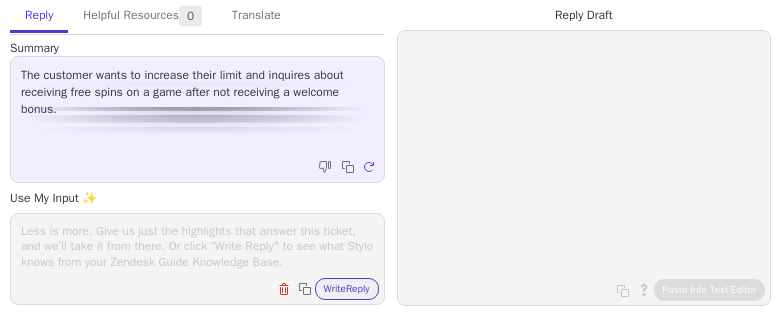 scroll, scrollTop: 0, scrollLeft: 0, axis: both 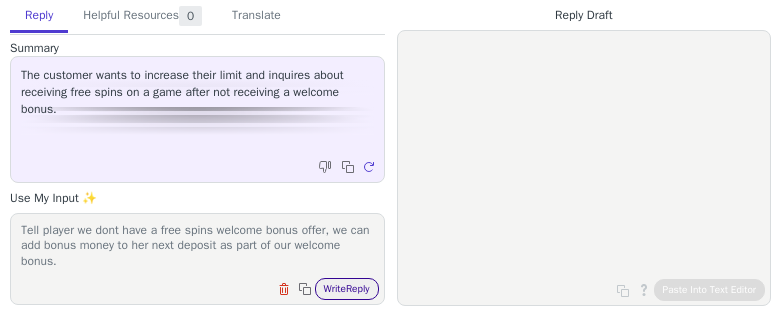 type on "Tell player we dont have a free spins welcome bonus offer, we can add bonus money to her next deposit as part of our welcome bonus." 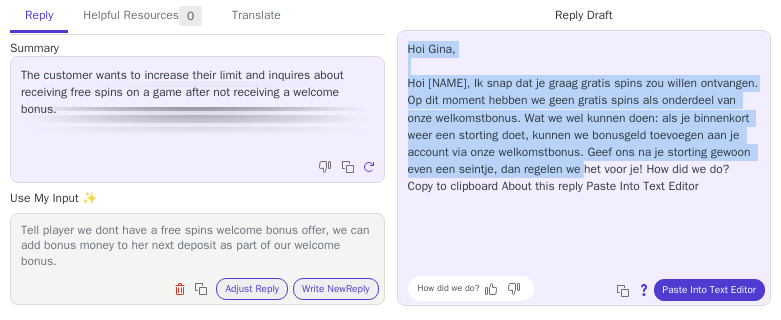 drag, startPoint x: 668, startPoint y: 180, endPoint x: 251, endPoint y: 95, distance: 425.5749 